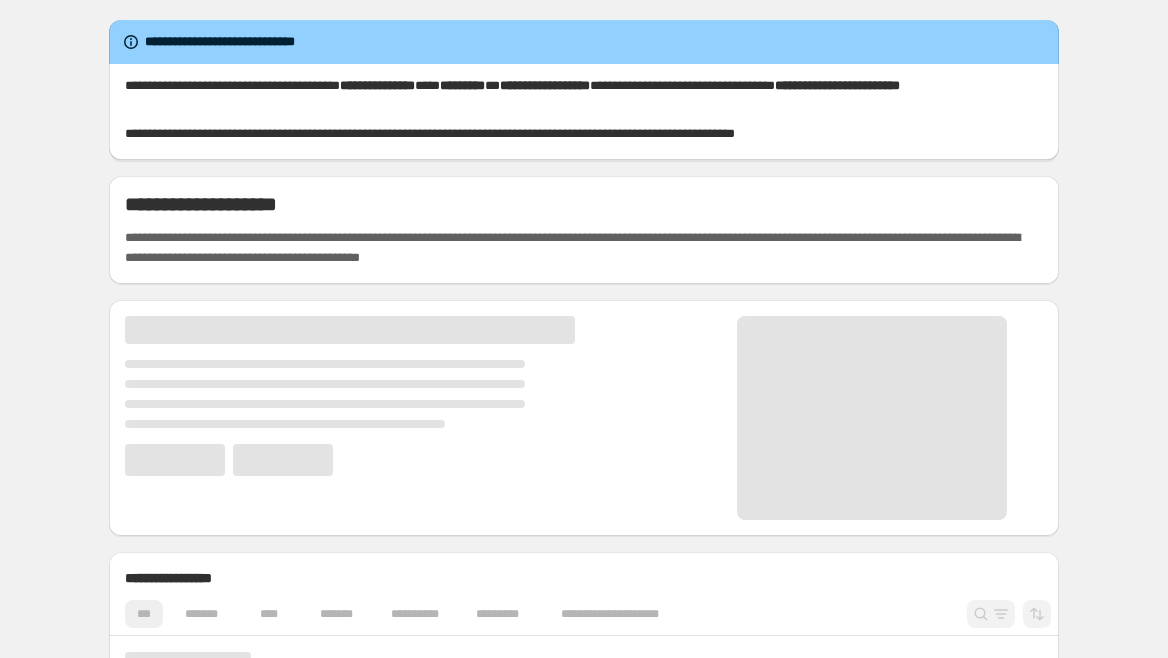 scroll, scrollTop: 0, scrollLeft: 0, axis: both 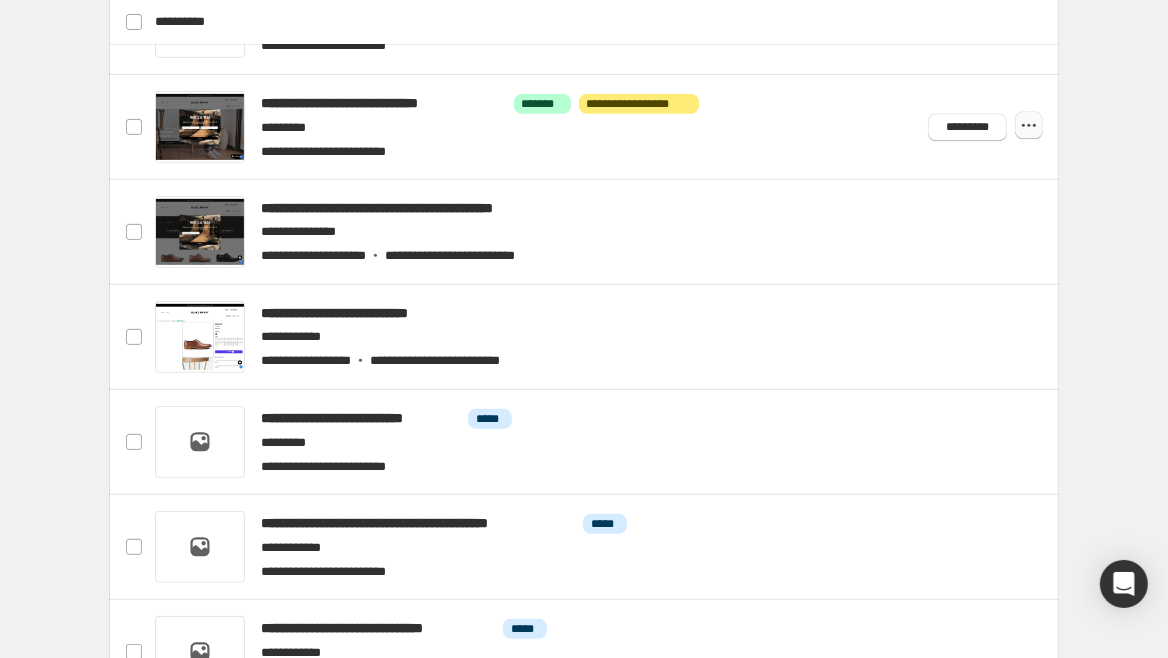 click 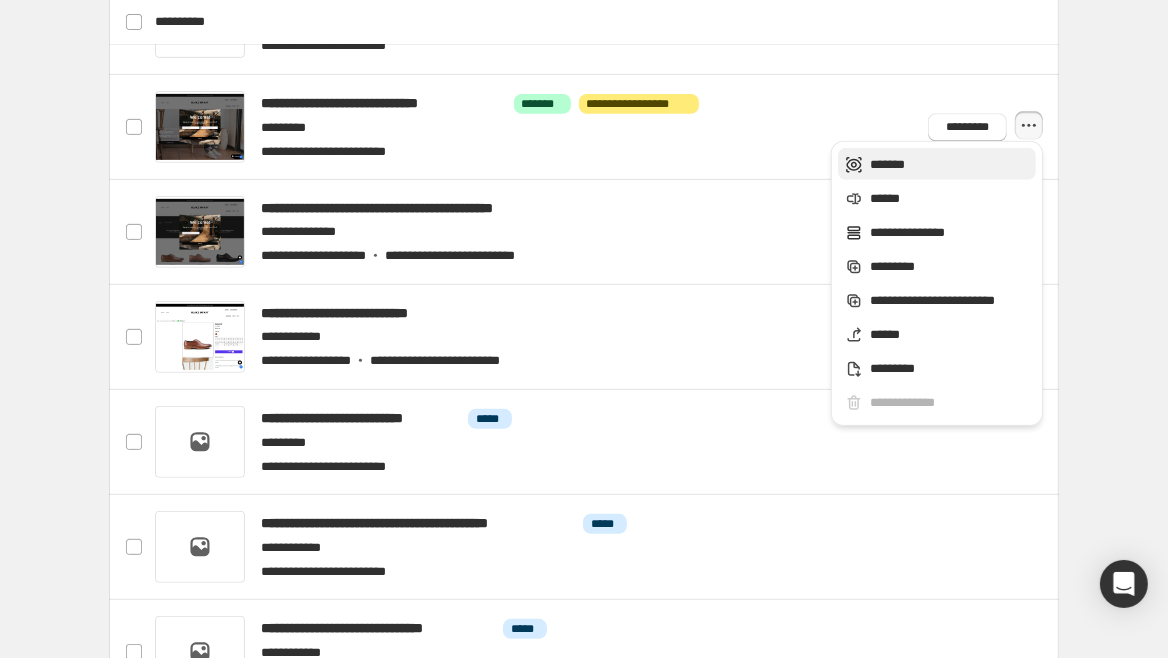 click on "*******" at bounding box center (950, 165) 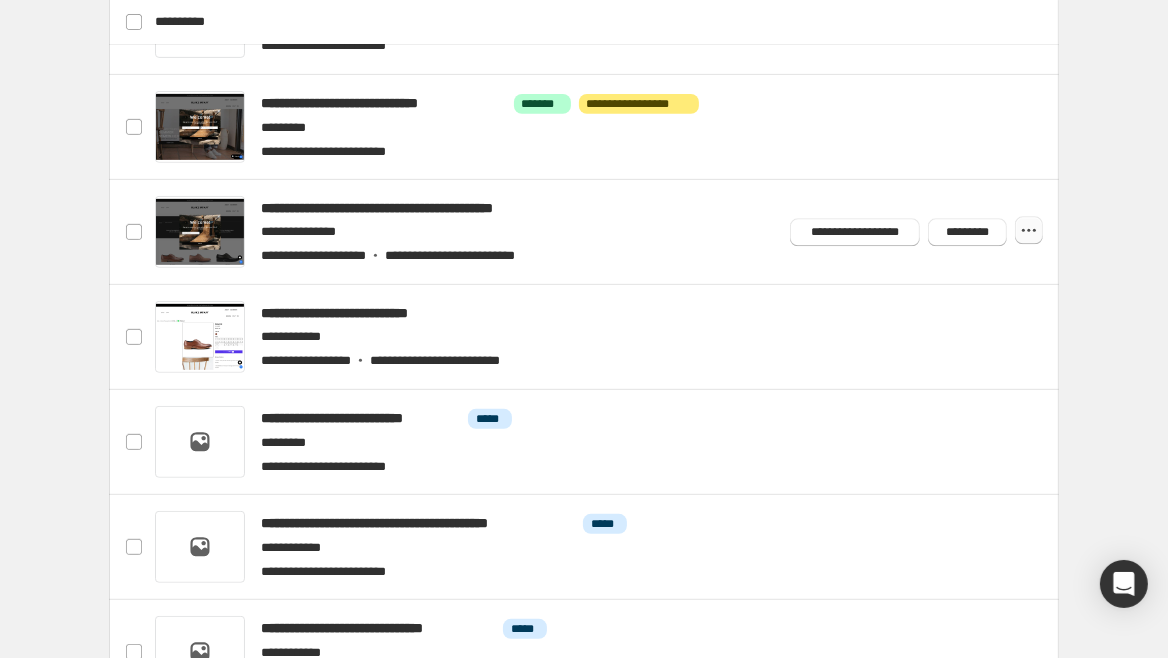 click 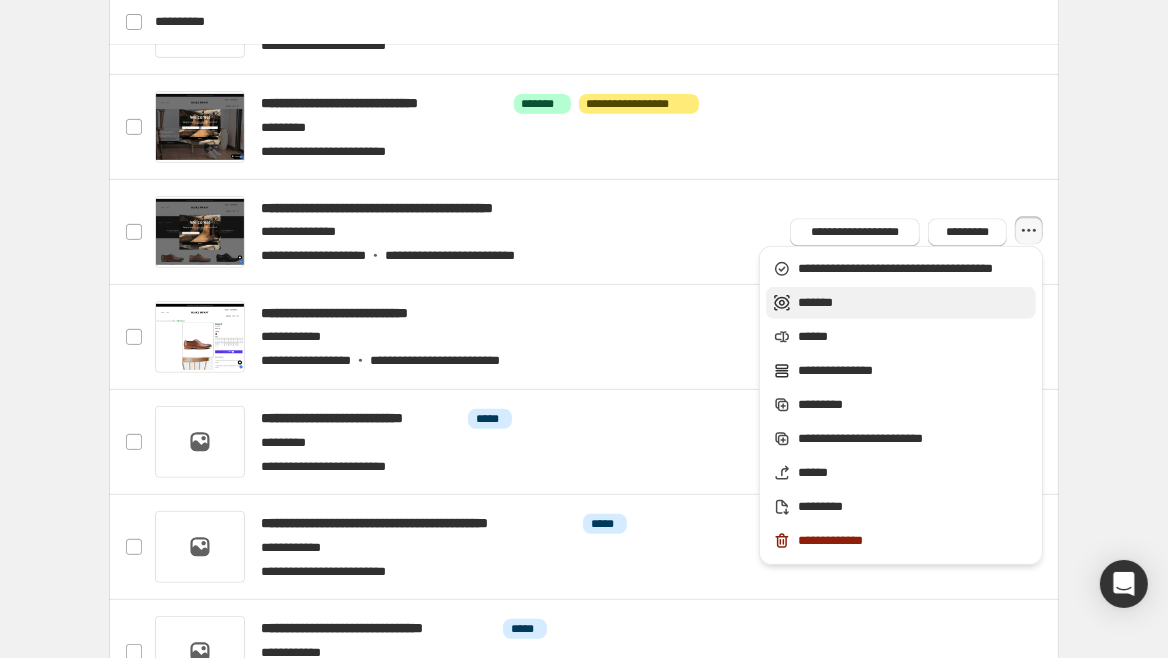 click on "*******" at bounding box center (914, 303) 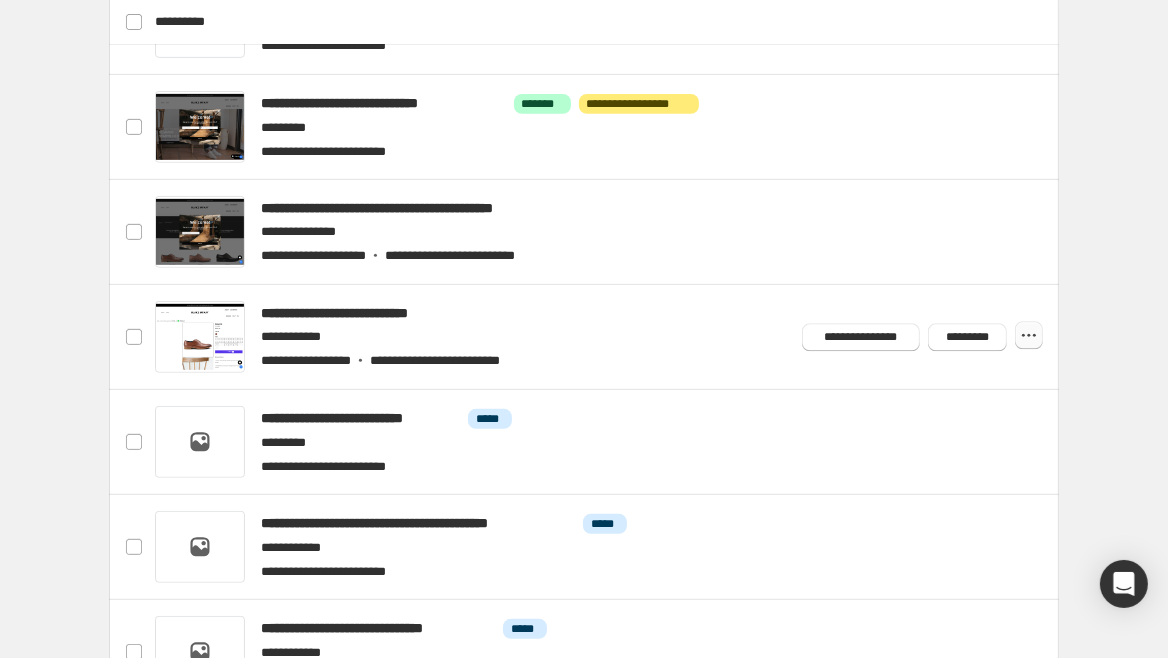 click 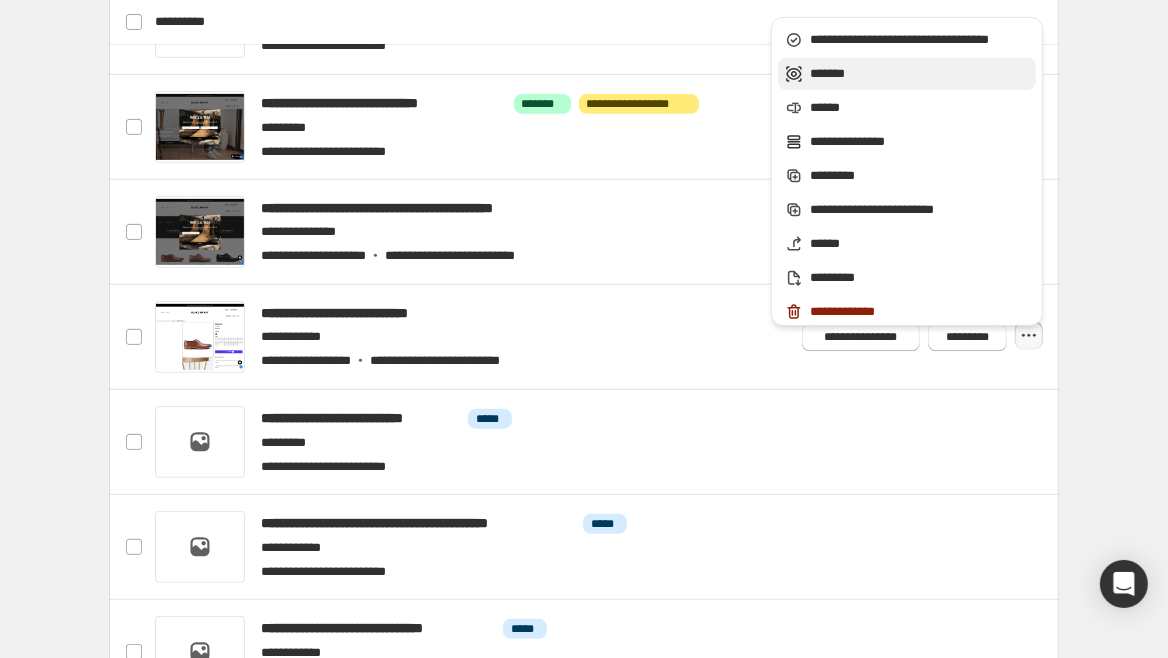 click on "*******" at bounding box center (920, 74) 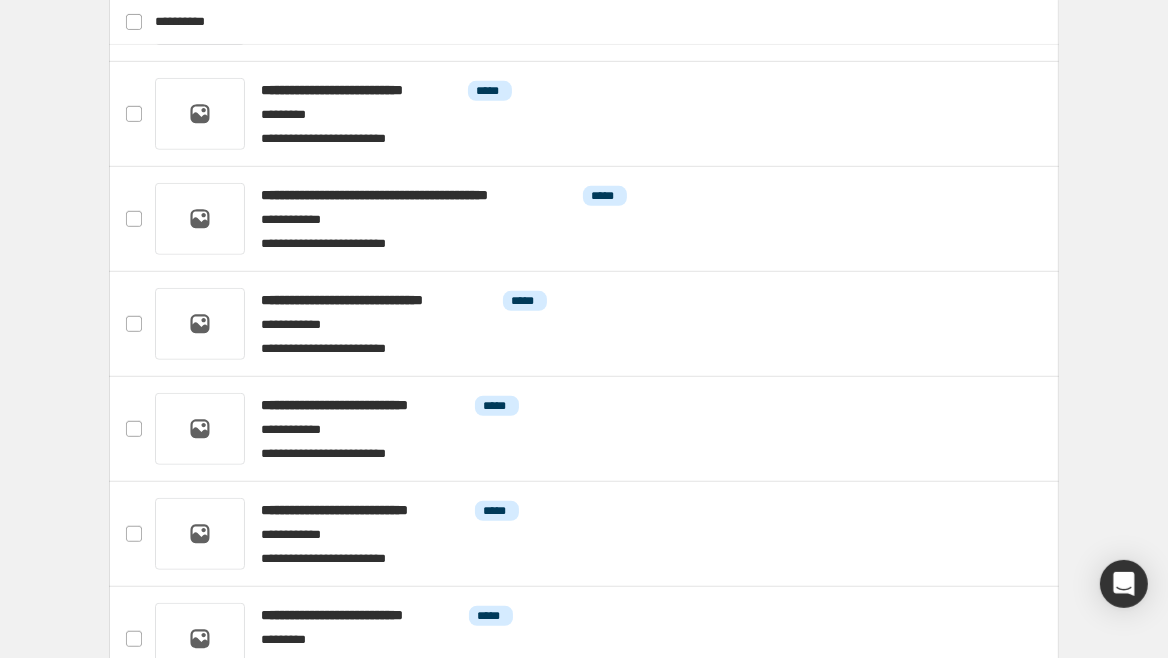 scroll, scrollTop: 1201, scrollLeft: 0, axis: vertical 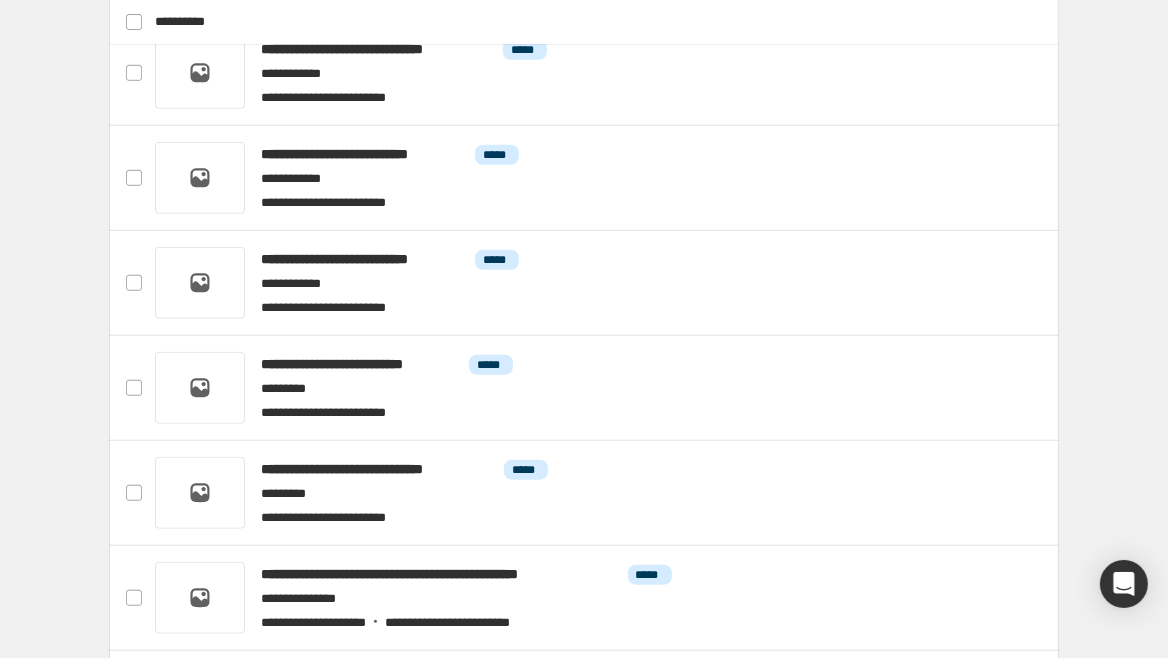 drag, startPoint x: 1167, startPoint y: 408, endPoint x: 1168, endPoint y: 441, distance: 33.01515 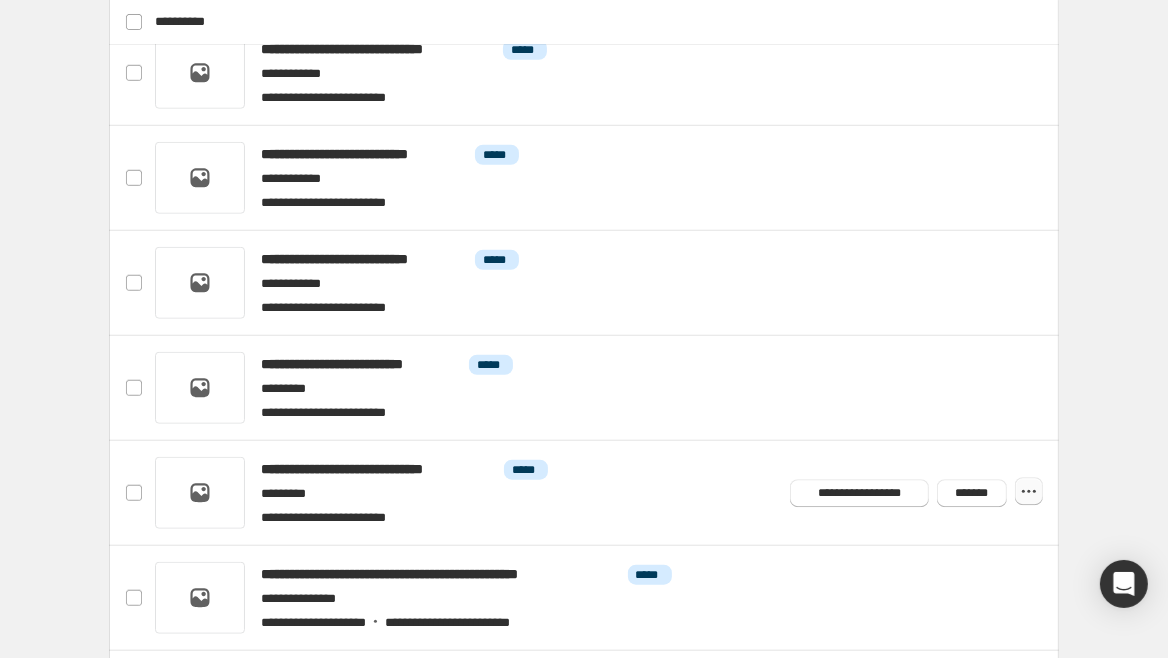 click 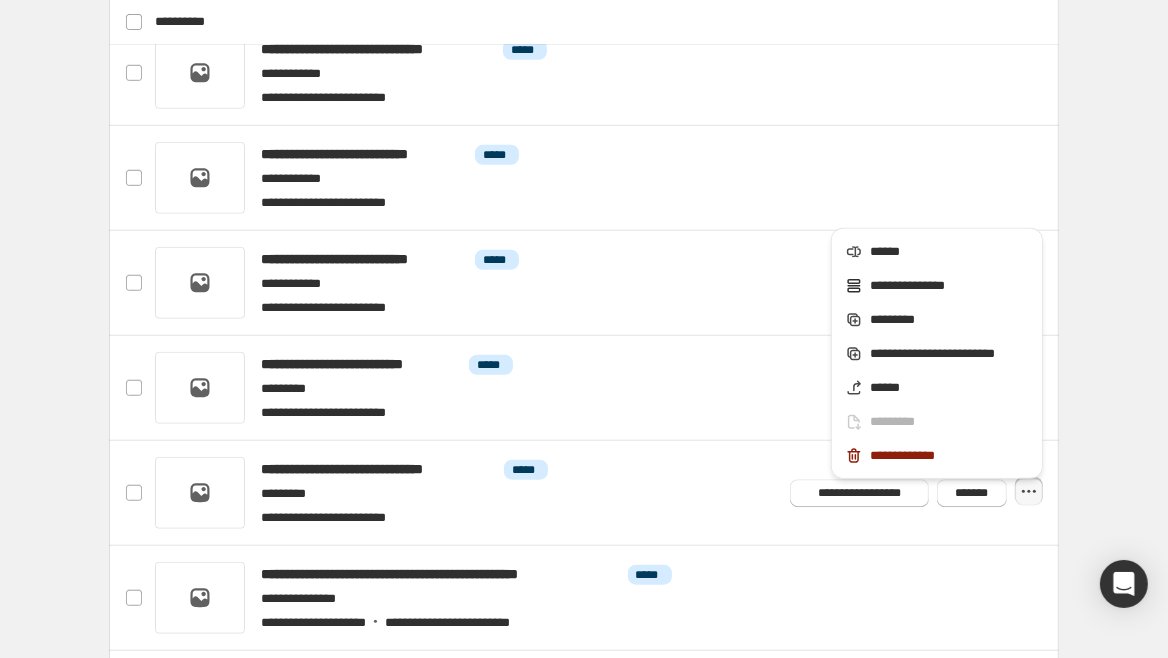 click on "**********" at bounding box center (584, -41) 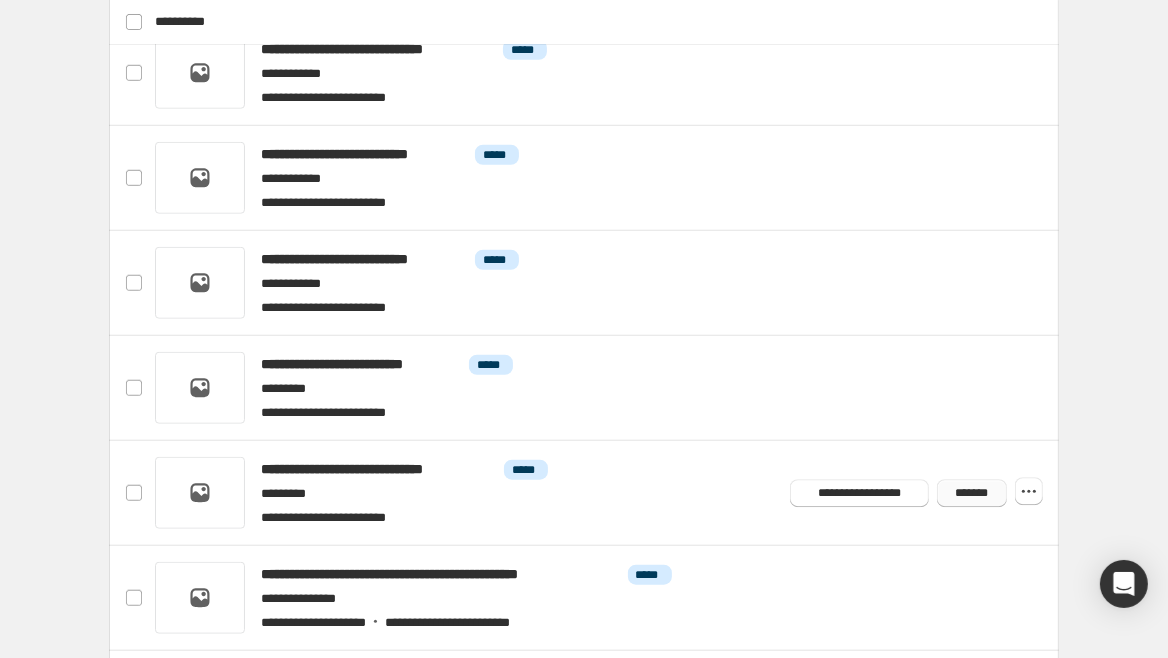 click on "*******" at bounding box center (972, 493) 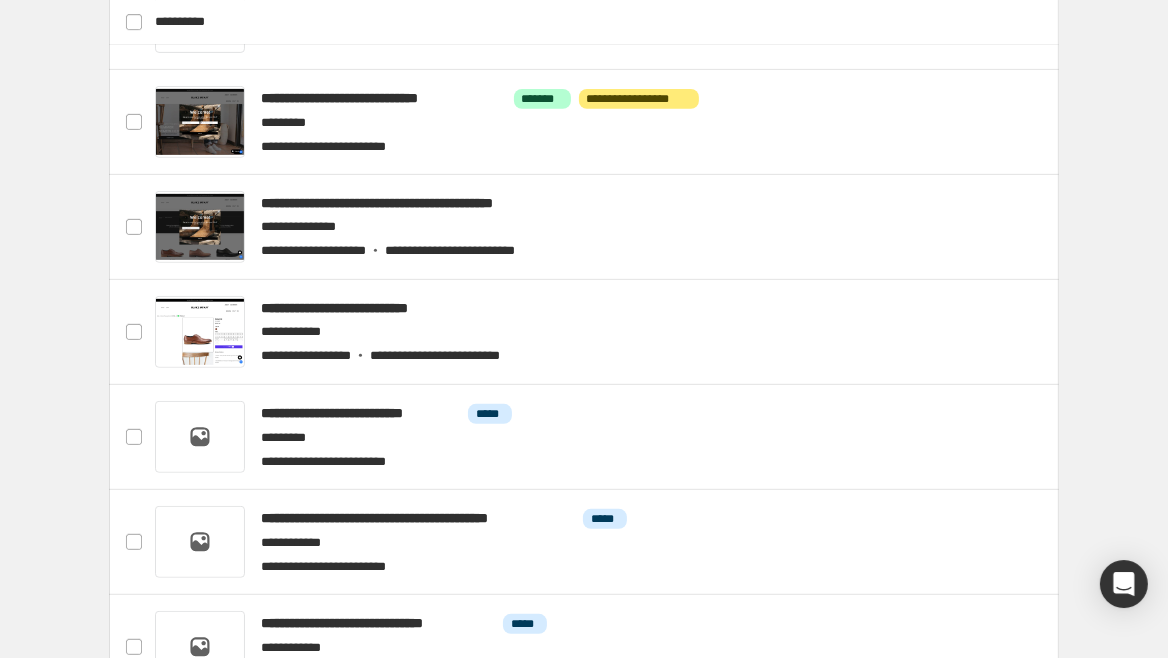 scroll, scrollTop: 622, scrollLeft: 0, axis: vertical 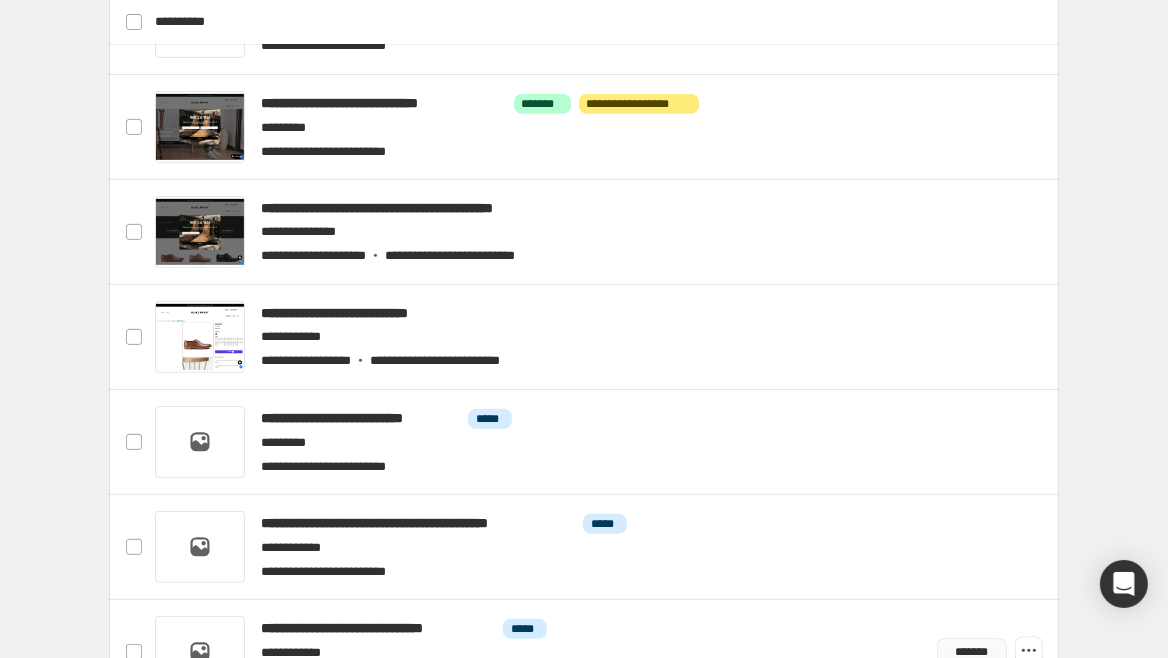 click on "*******" at bounding box center [972, 652] 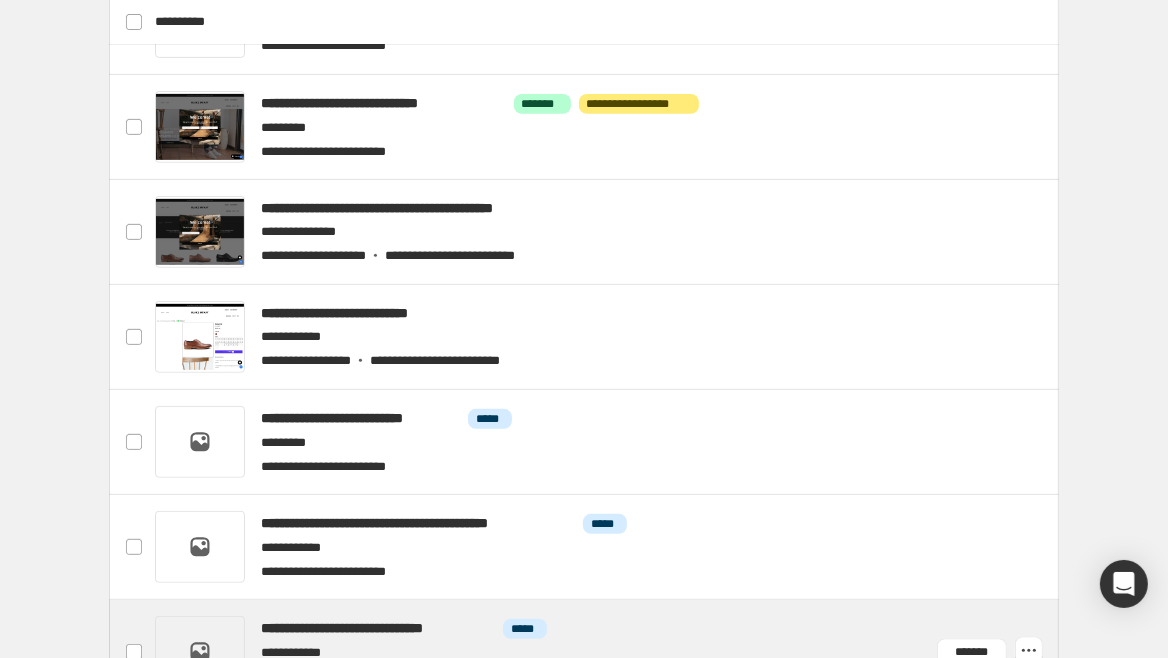click at bounding box center [608, 652] 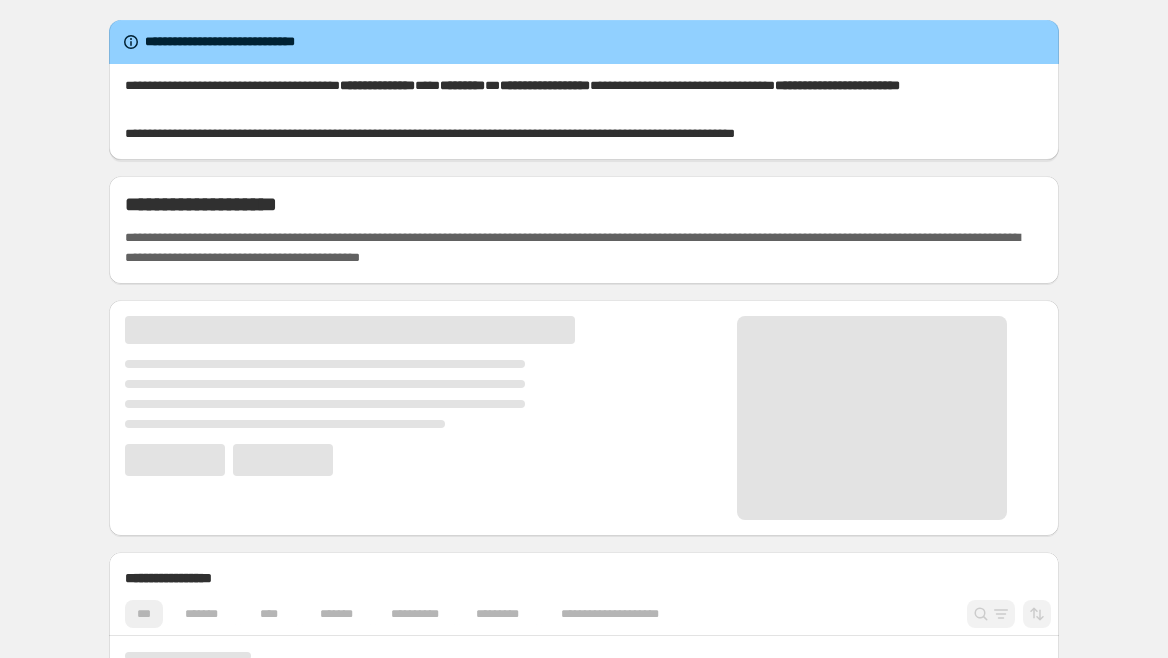 scroll, scrollTop: 0, scrollLeft: 0, axis: both 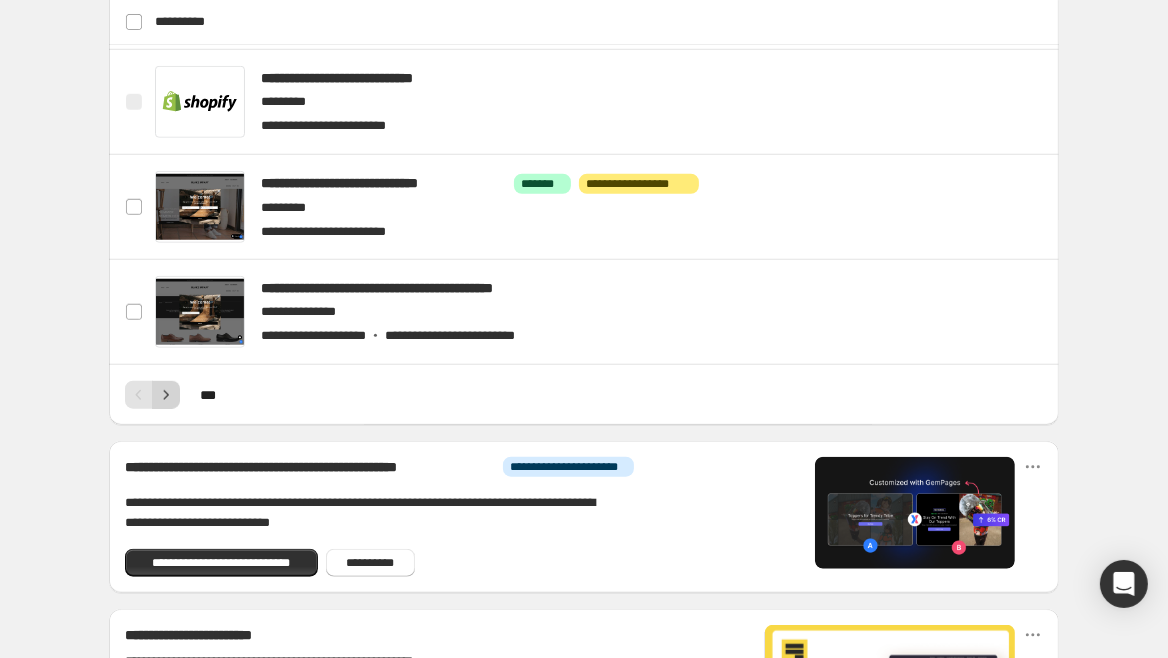 click 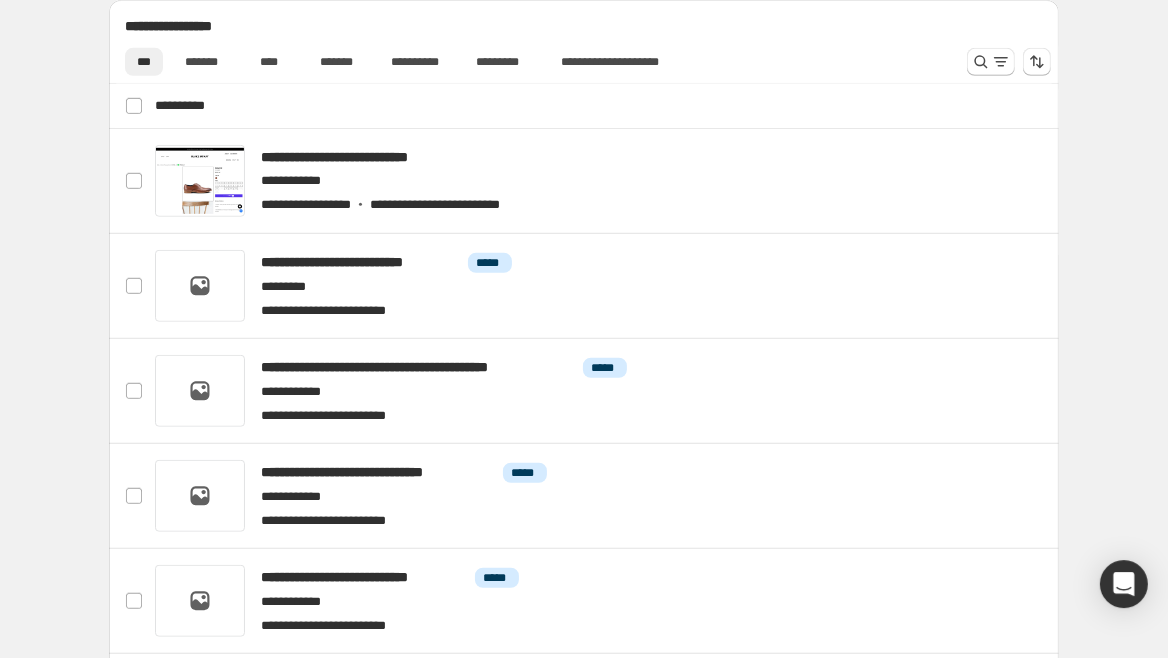 scroll, scrollTop: 955, scrollLeft: 0, axis: vertical 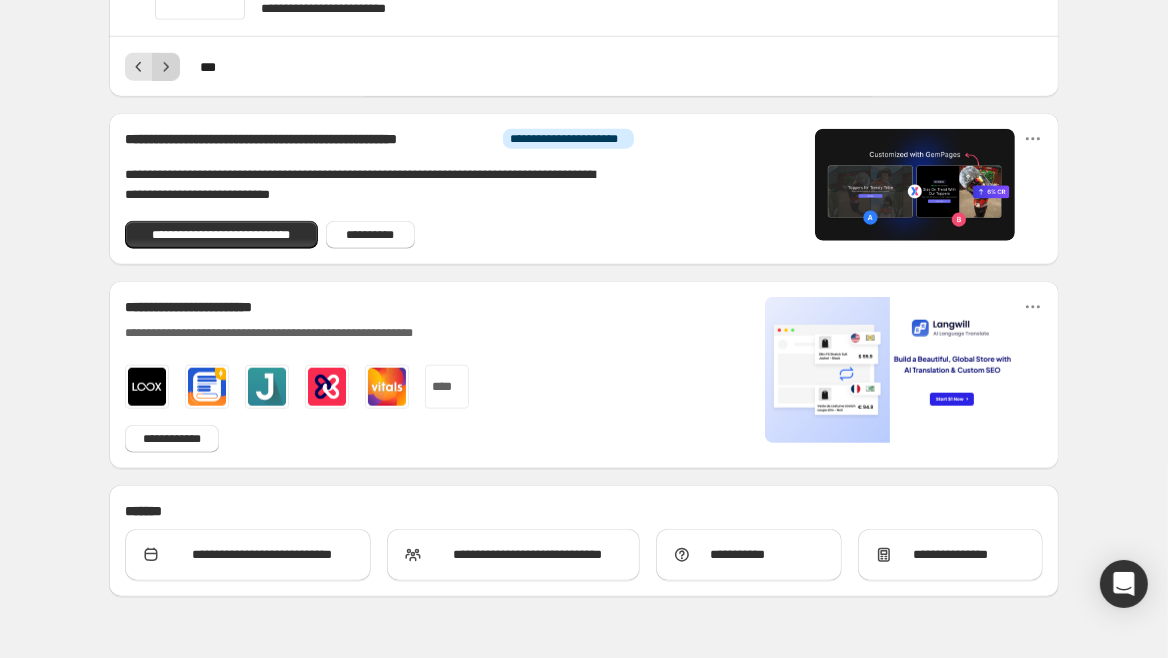 click 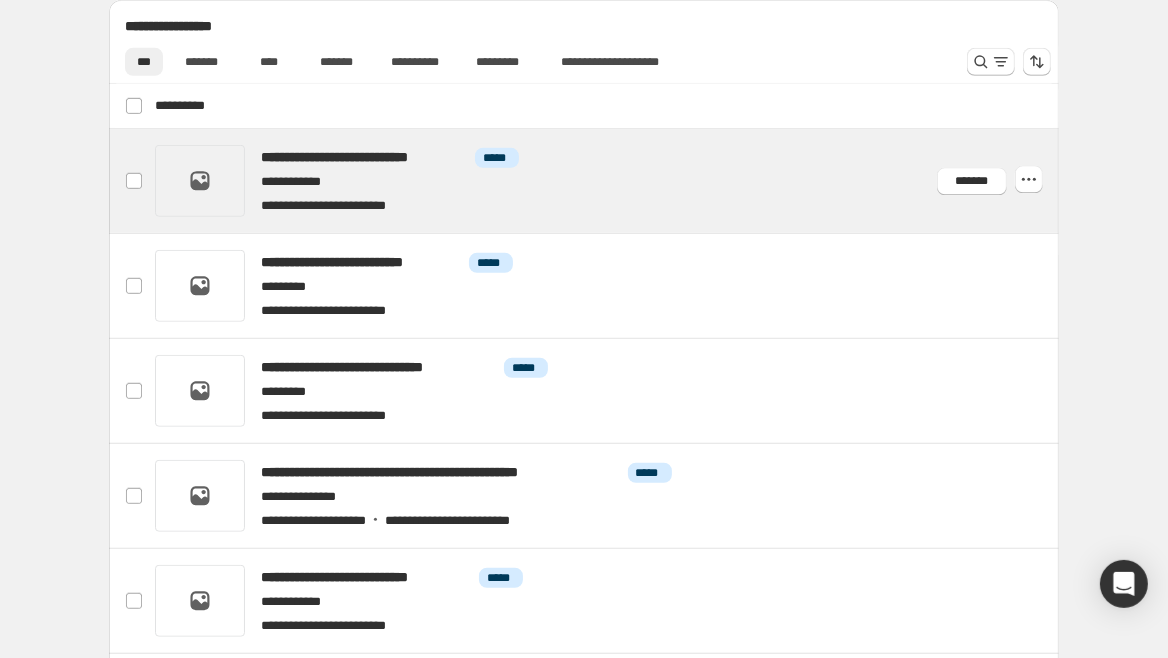 scroll, scrollTop: 955, scrollLeft: 0, axis: vertical 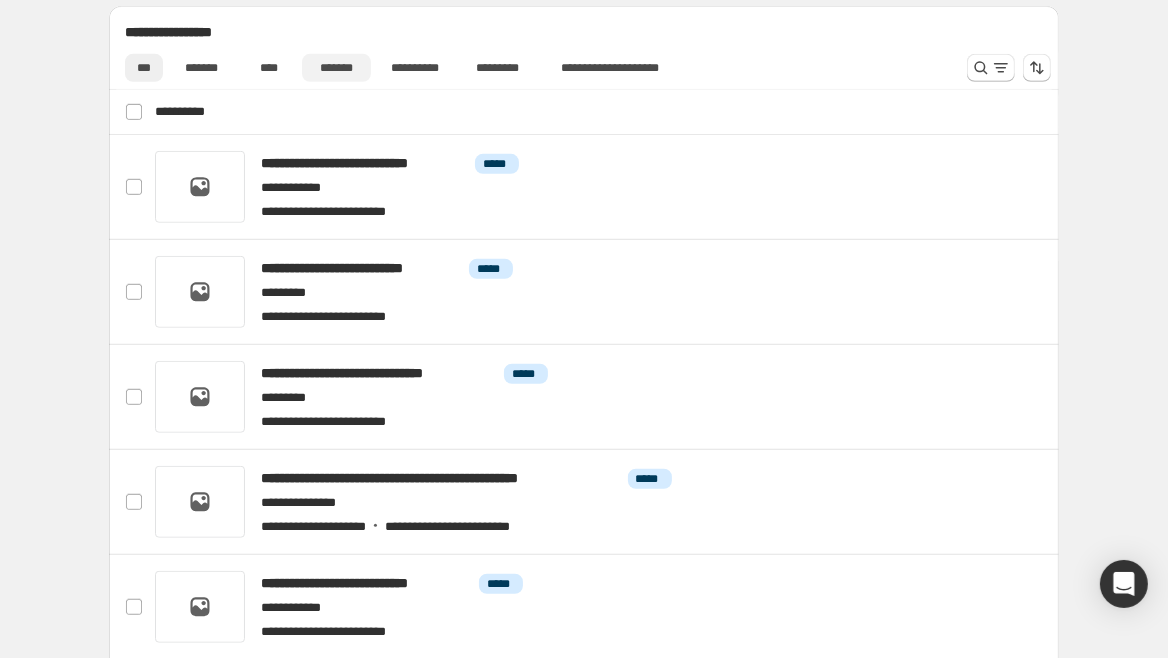 click on "*******" at bounding box center (336, 68) 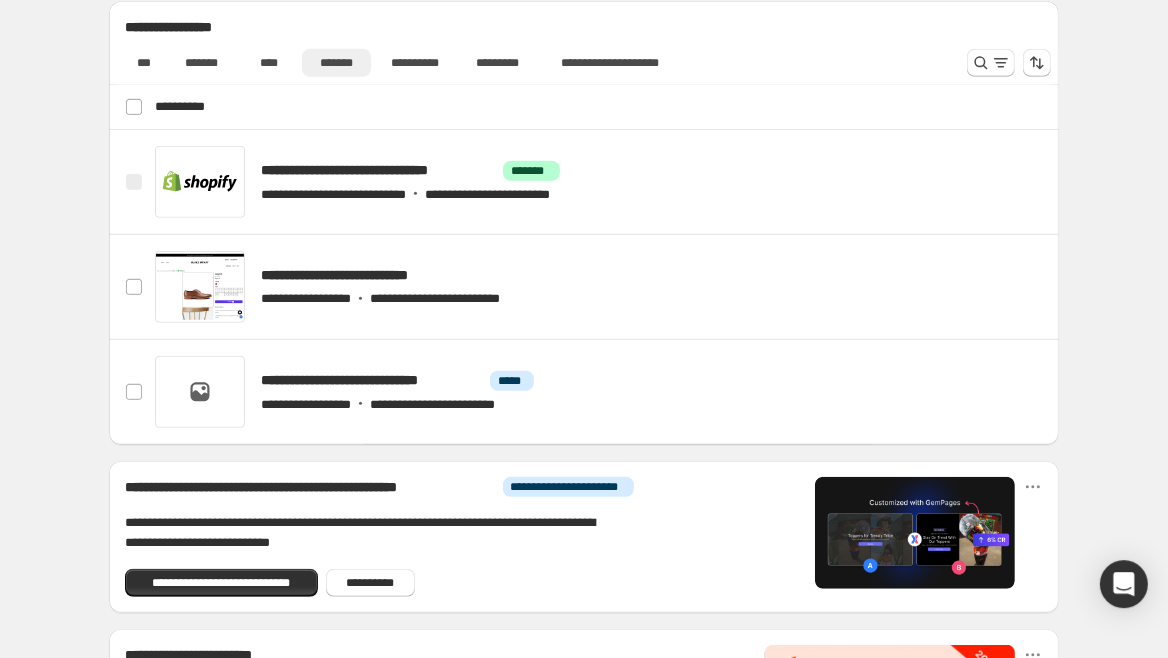 scroll, scrollTop: 955, scrollLeft: 0, axis: vertical 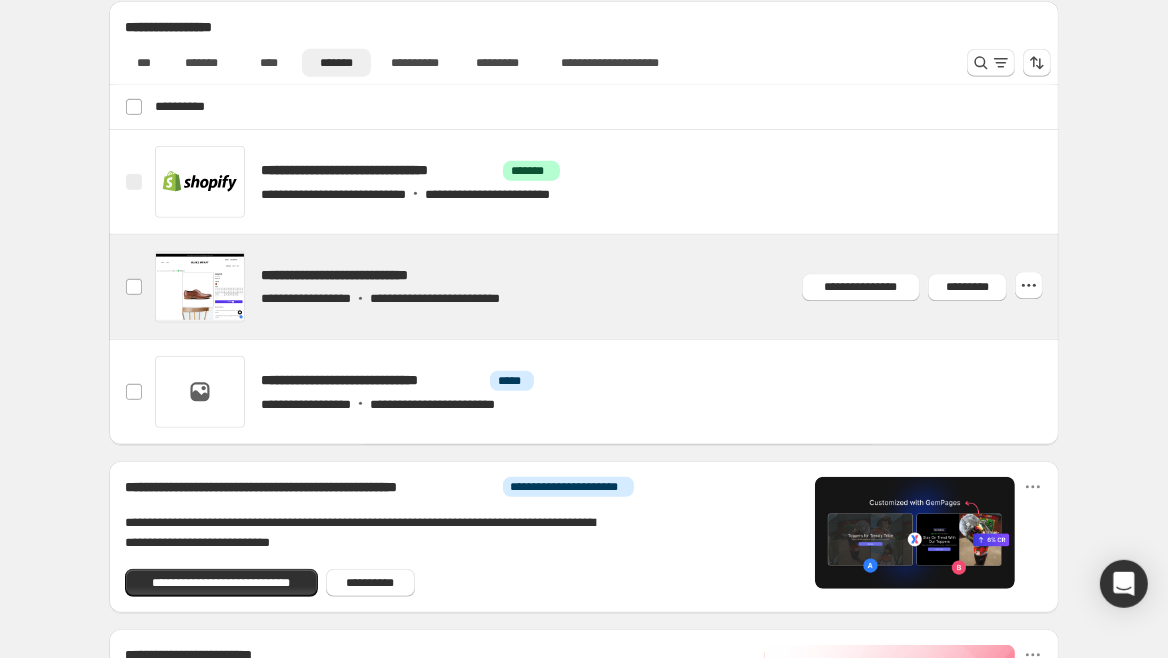 click at bounding box center [608, 287] 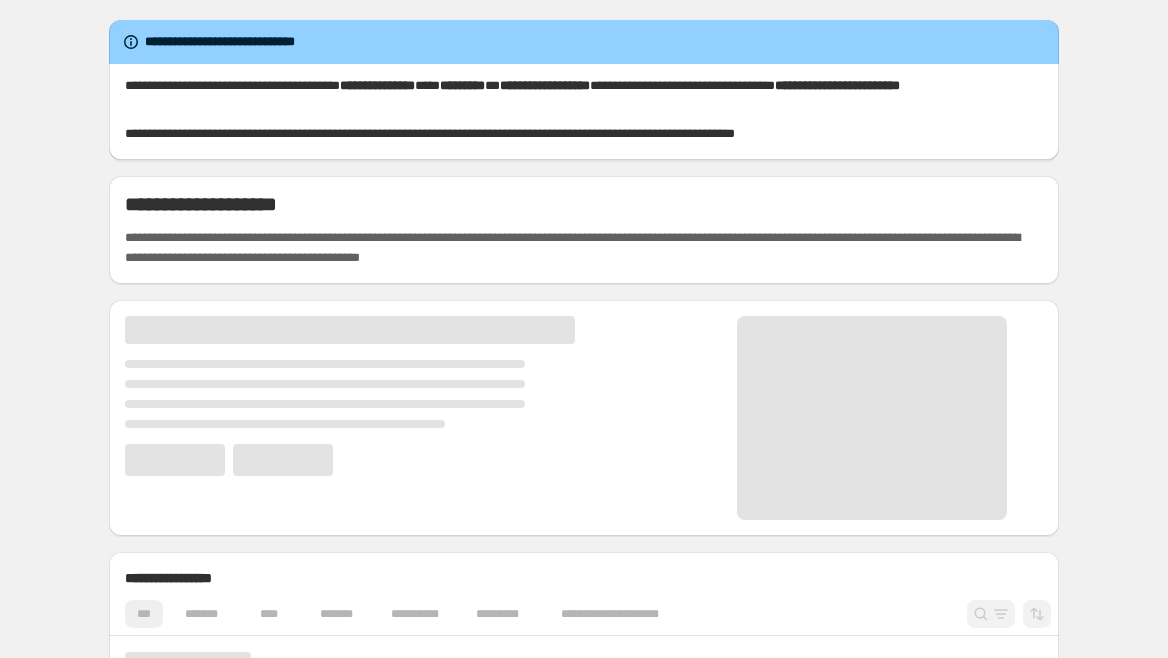 scroll, scrollTop: 0, scrollLeft: 0, axis: both 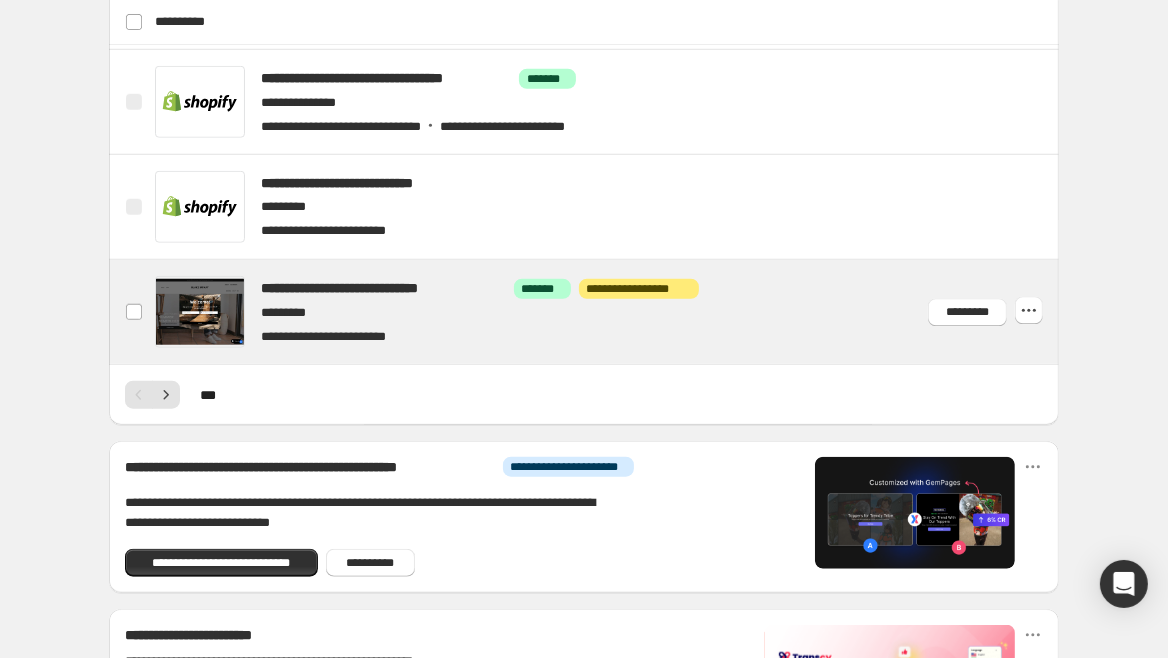 click at bounding box center [608, 312] 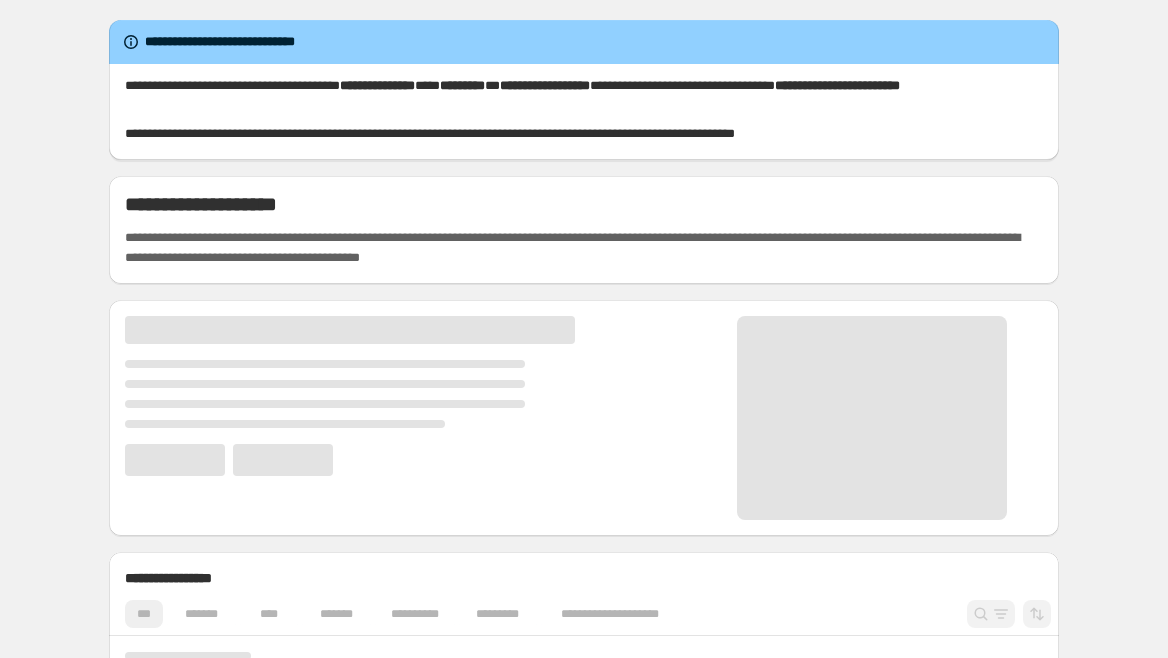 scroll, scrollTop: 0, scrollLeft: 0, axis: both 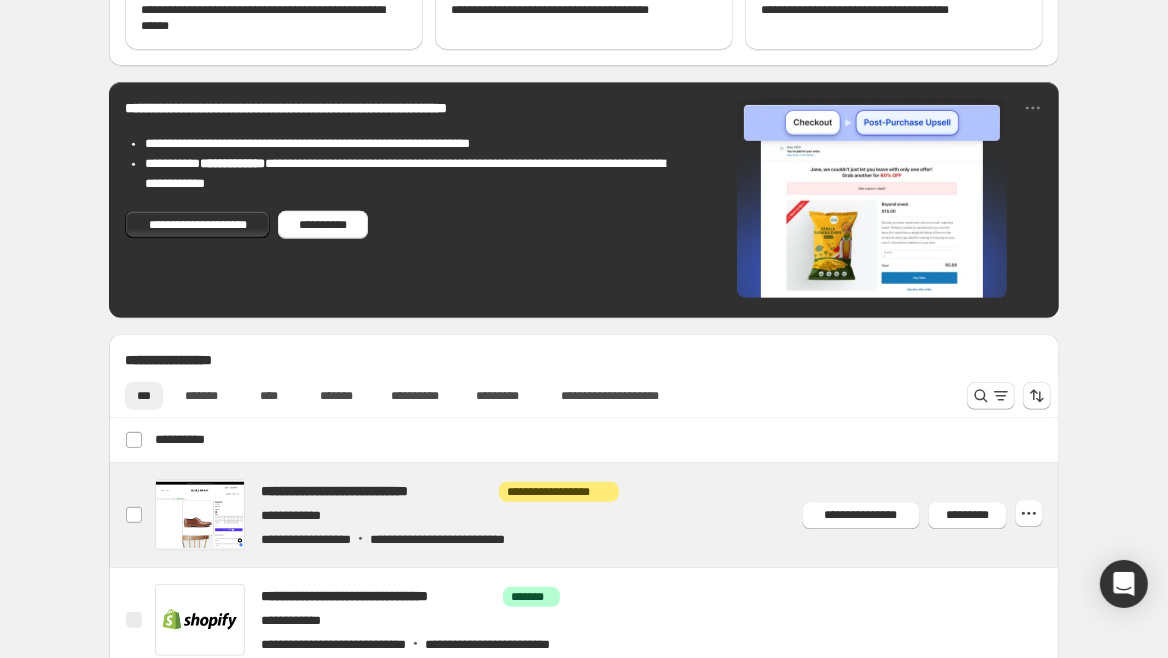 click at bounding box center [608, 515] 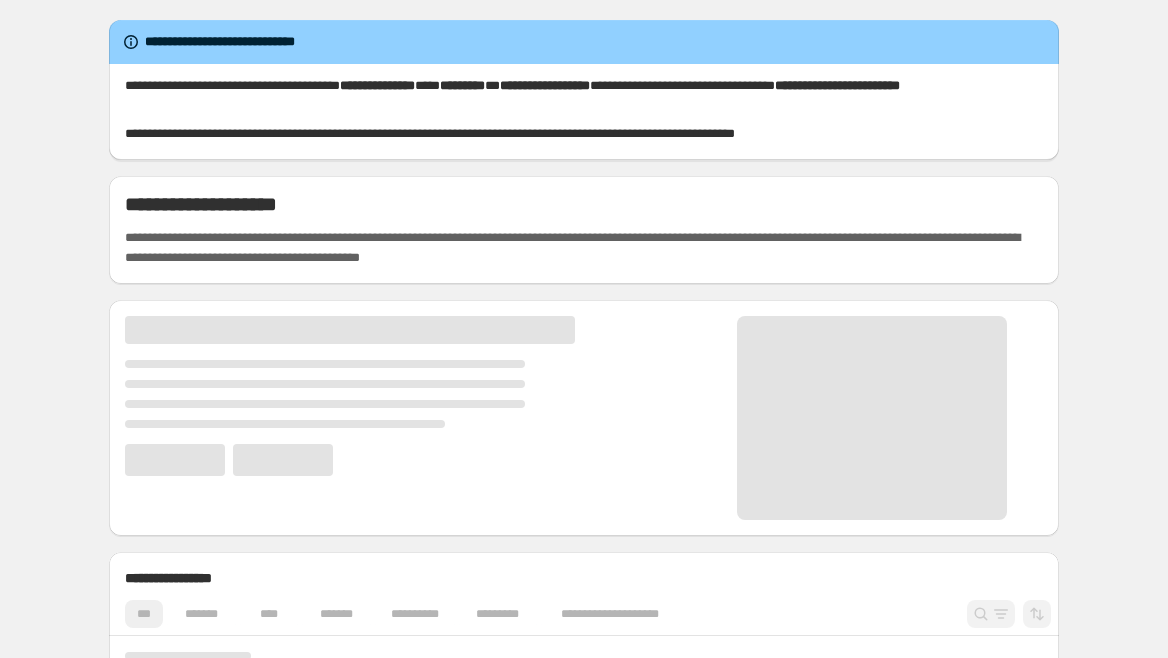 scroll, scrollTop: 0, scrollLeft: 0, axis: both 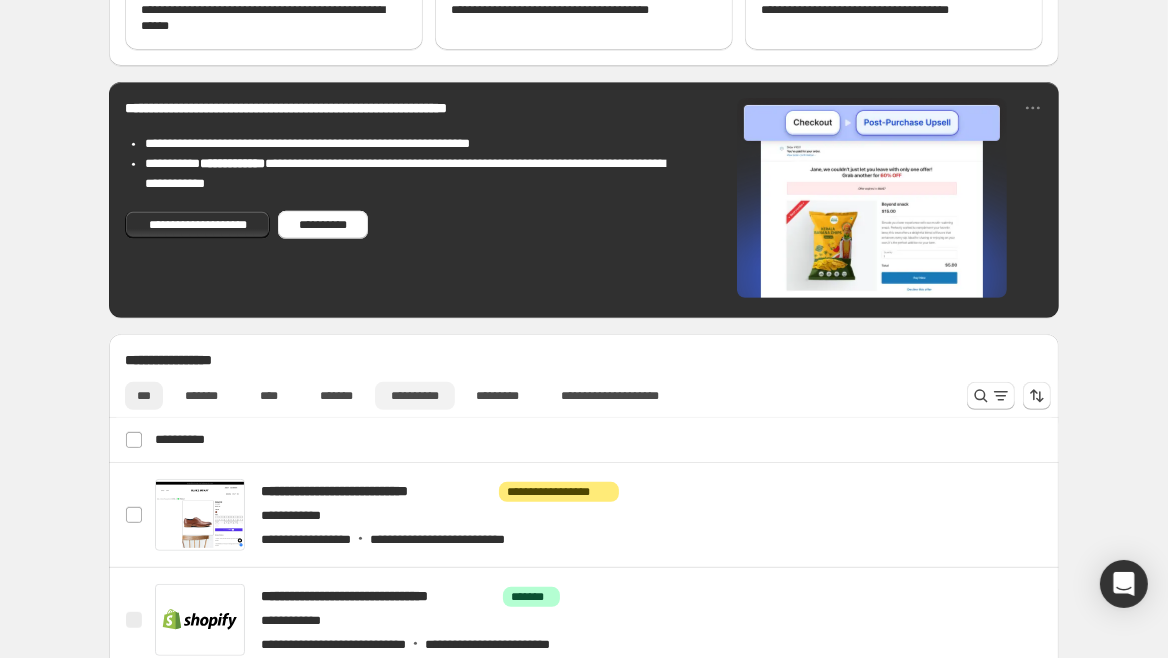 click on "**********" at bounding box center [415, 396] 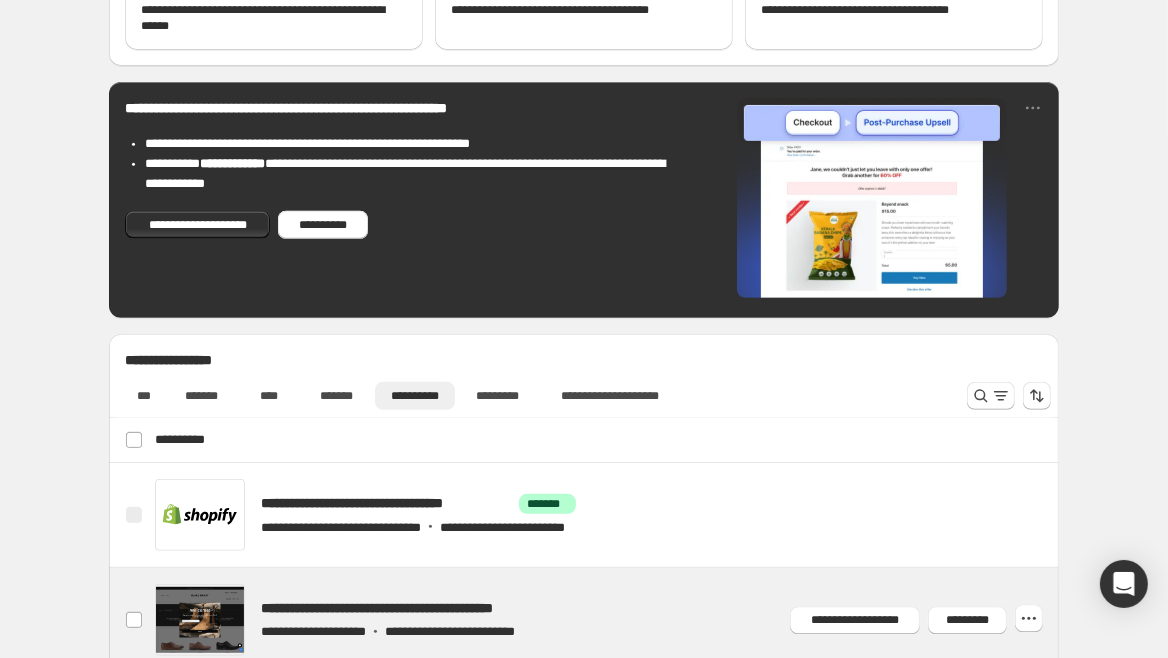 click at bounding box center (608, 620) 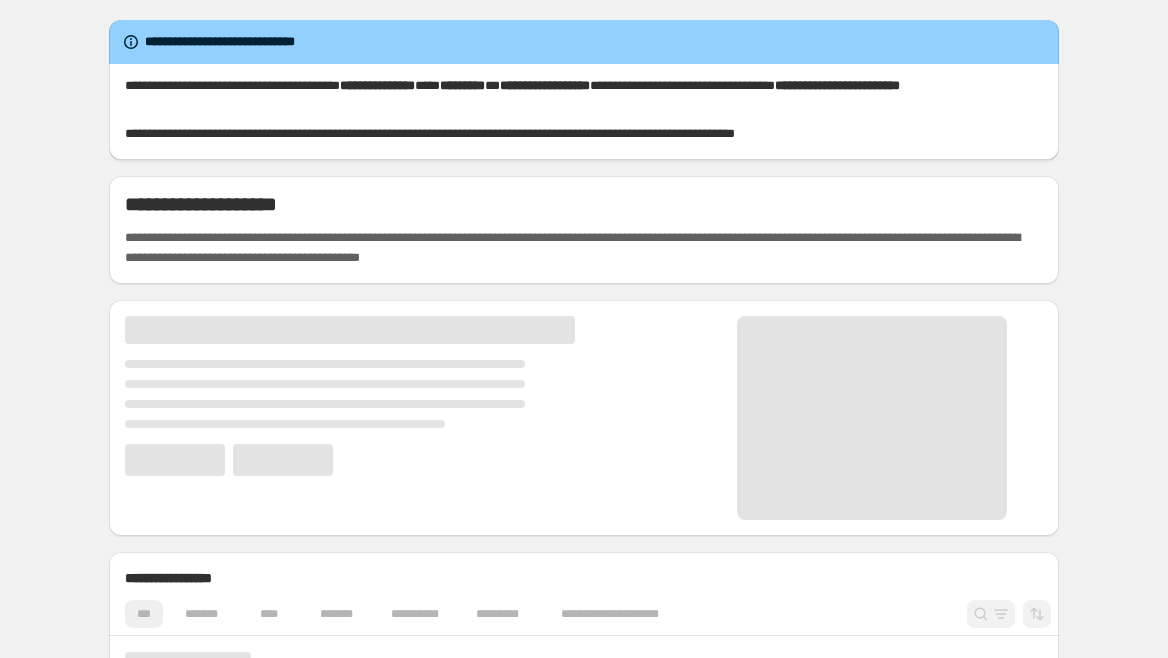 scroll, scrollTop: 0, scrollLeft: 0, axis: both 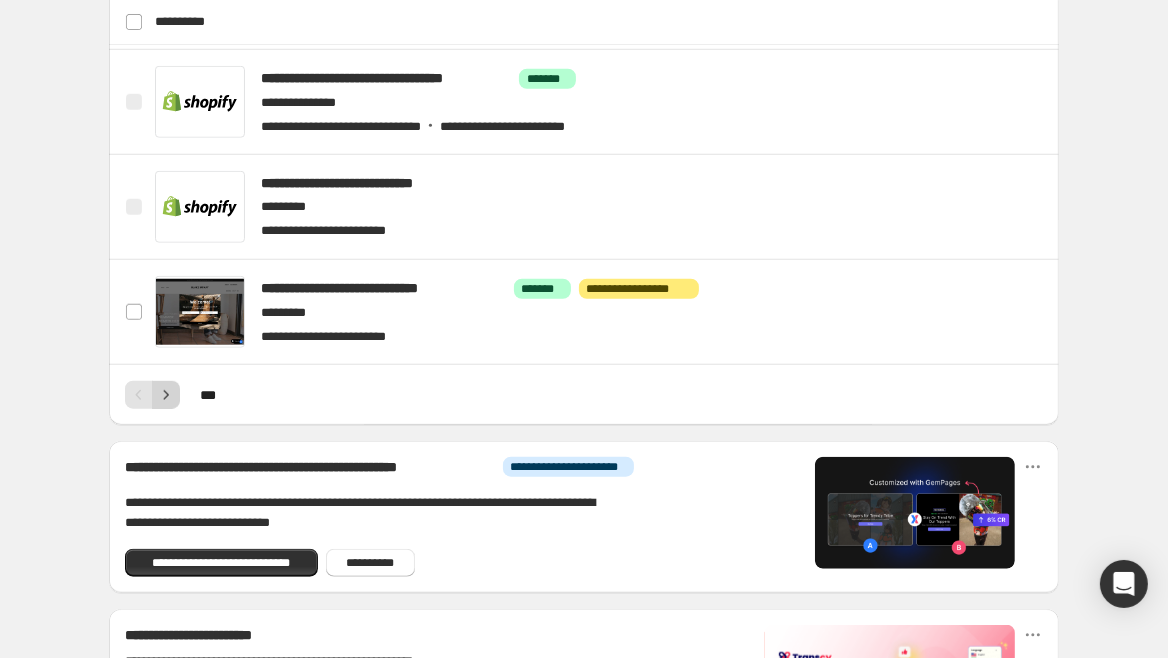 click 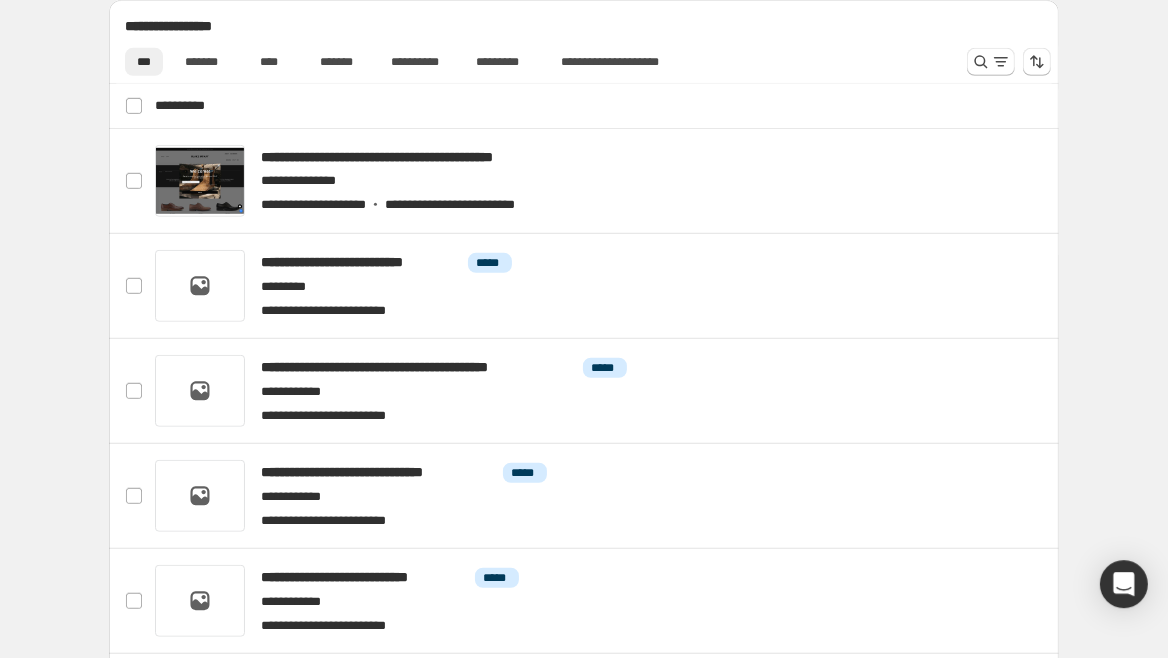 scroll, scrollTop: 955, scrollLeft: 0, axis: vertical 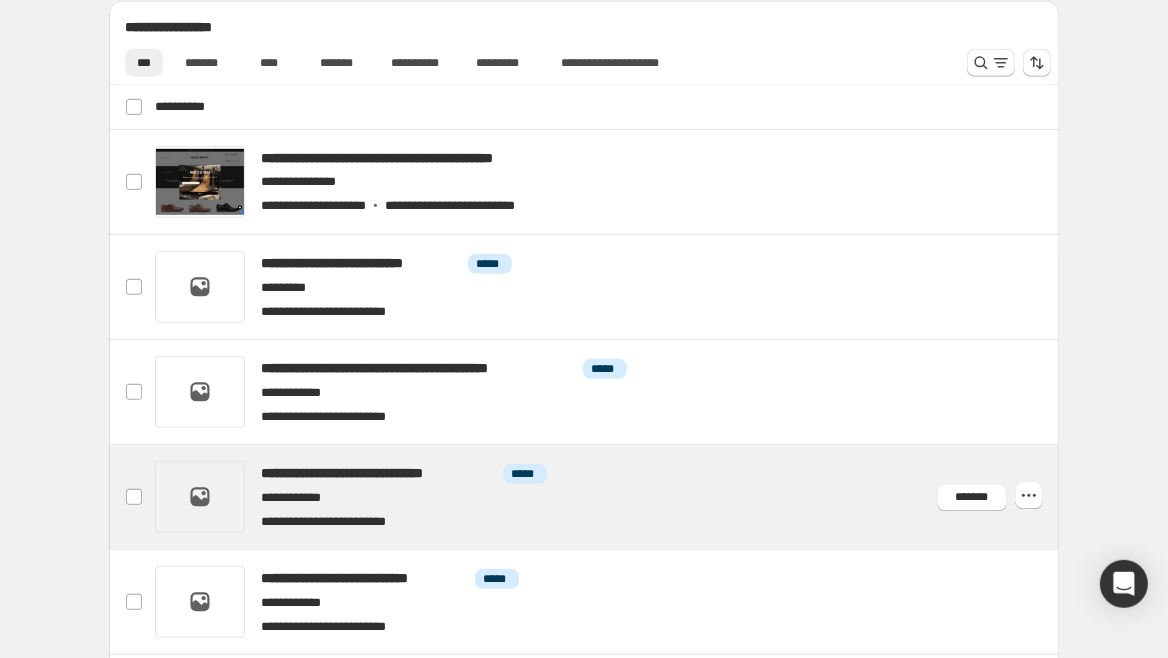click at bounding box center (608, 497) 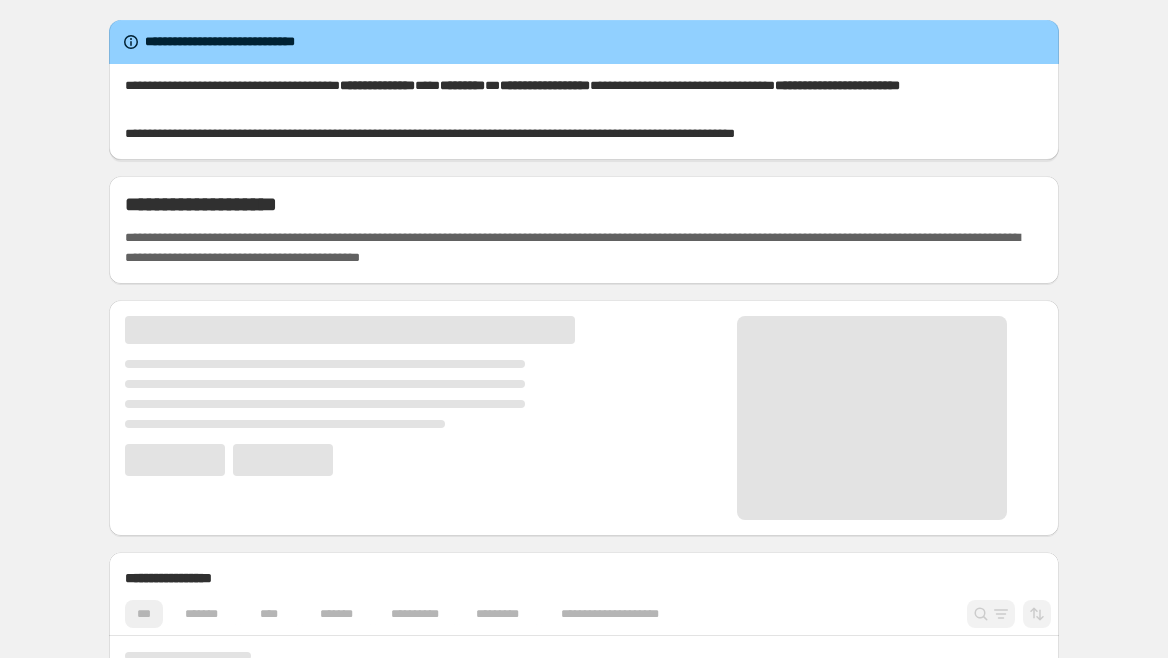 scroll, scrollTop: 0, scrollLeft: 0, axis: both 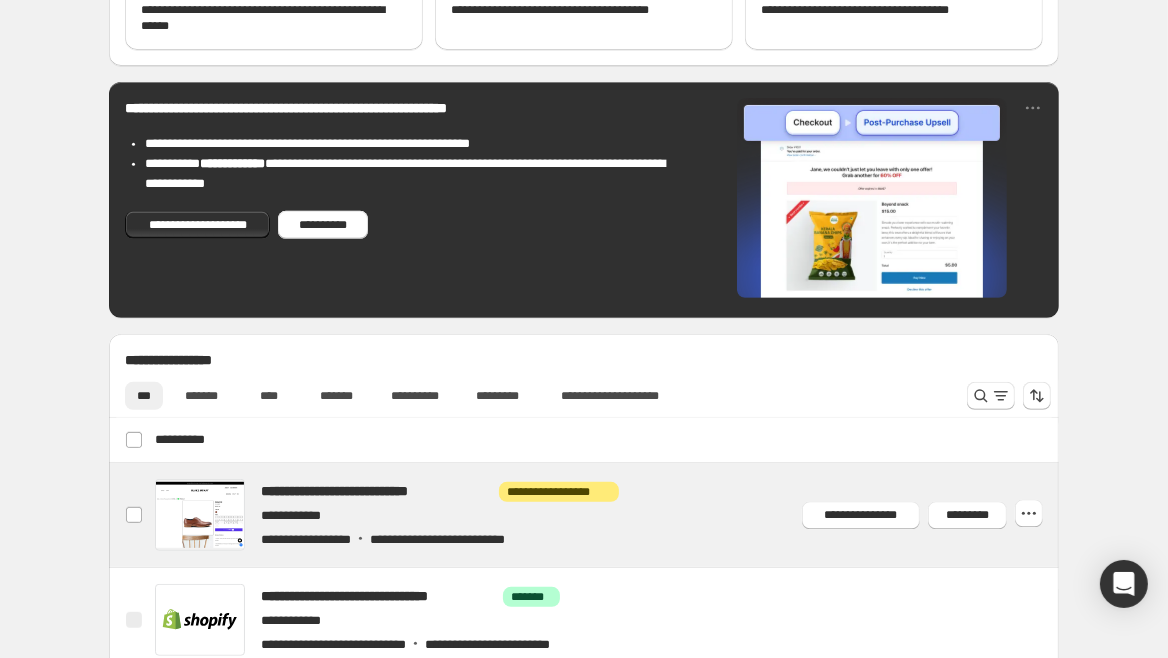click at bounding box center (608, 515) 